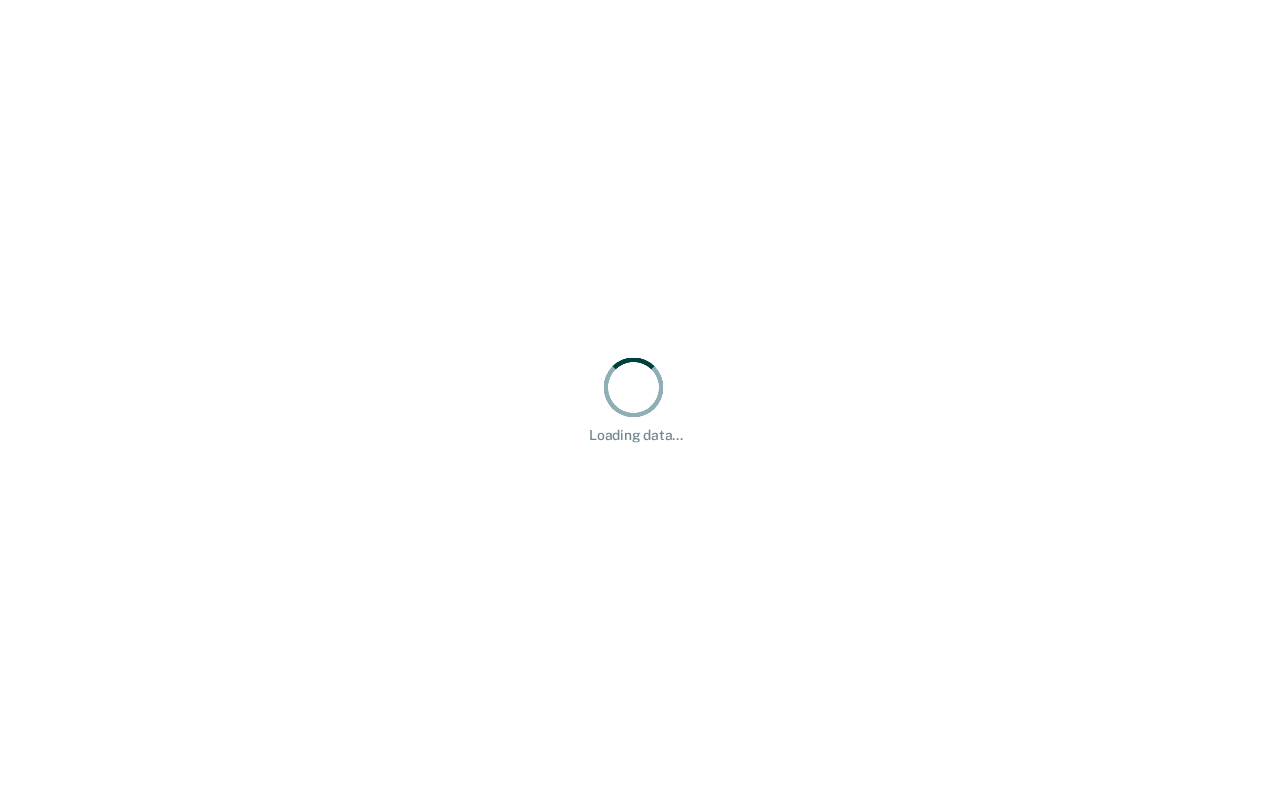 scroll, scrollTop: 0, scrollLeft: 0, axis: both 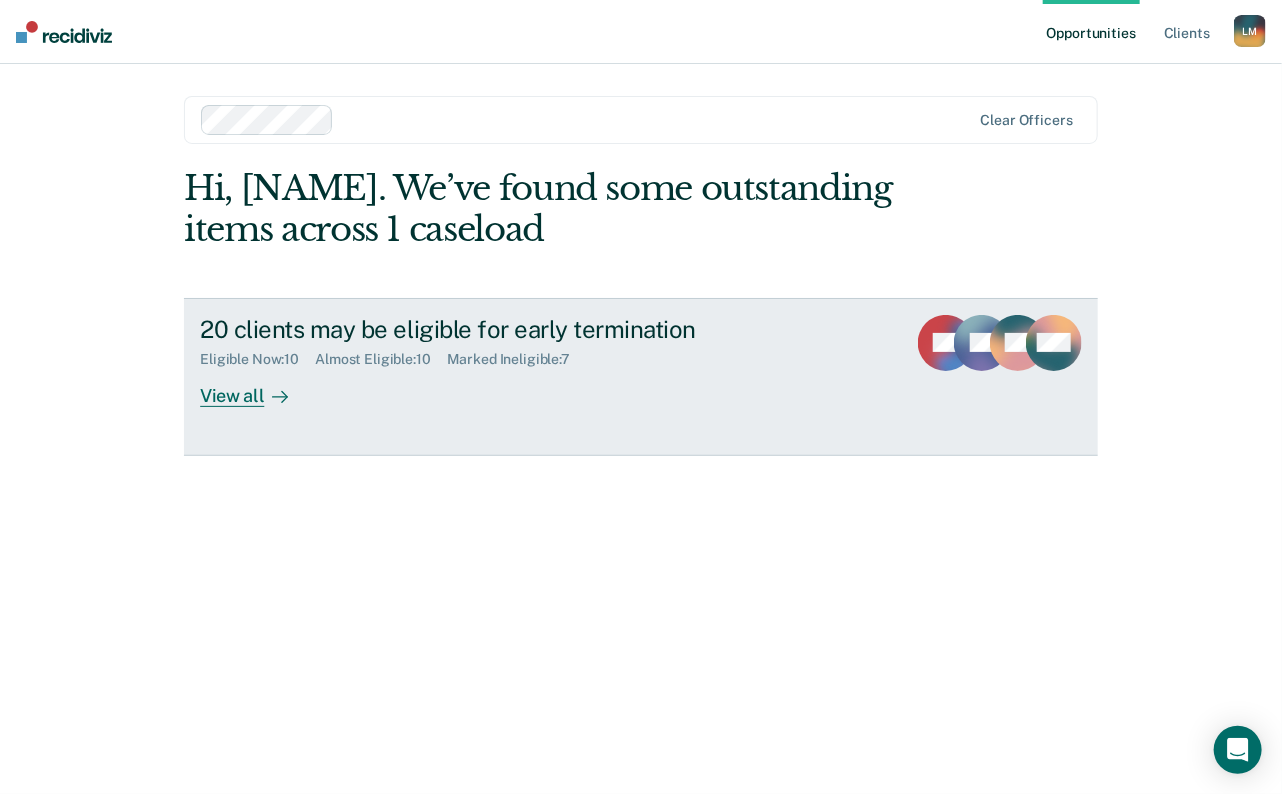 click at bounding box center (276, 395) 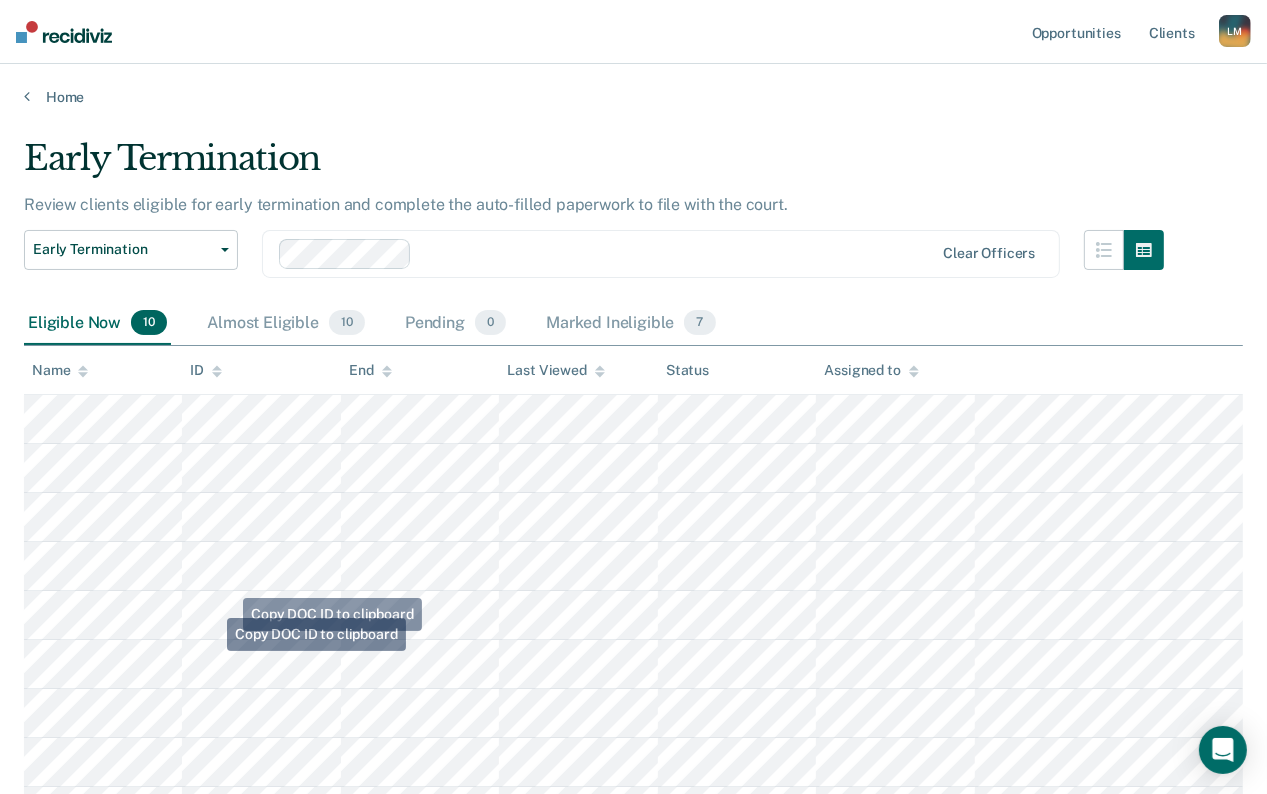 scroll, scrollTop: 234, scrollLeft: 0, axis: vertical 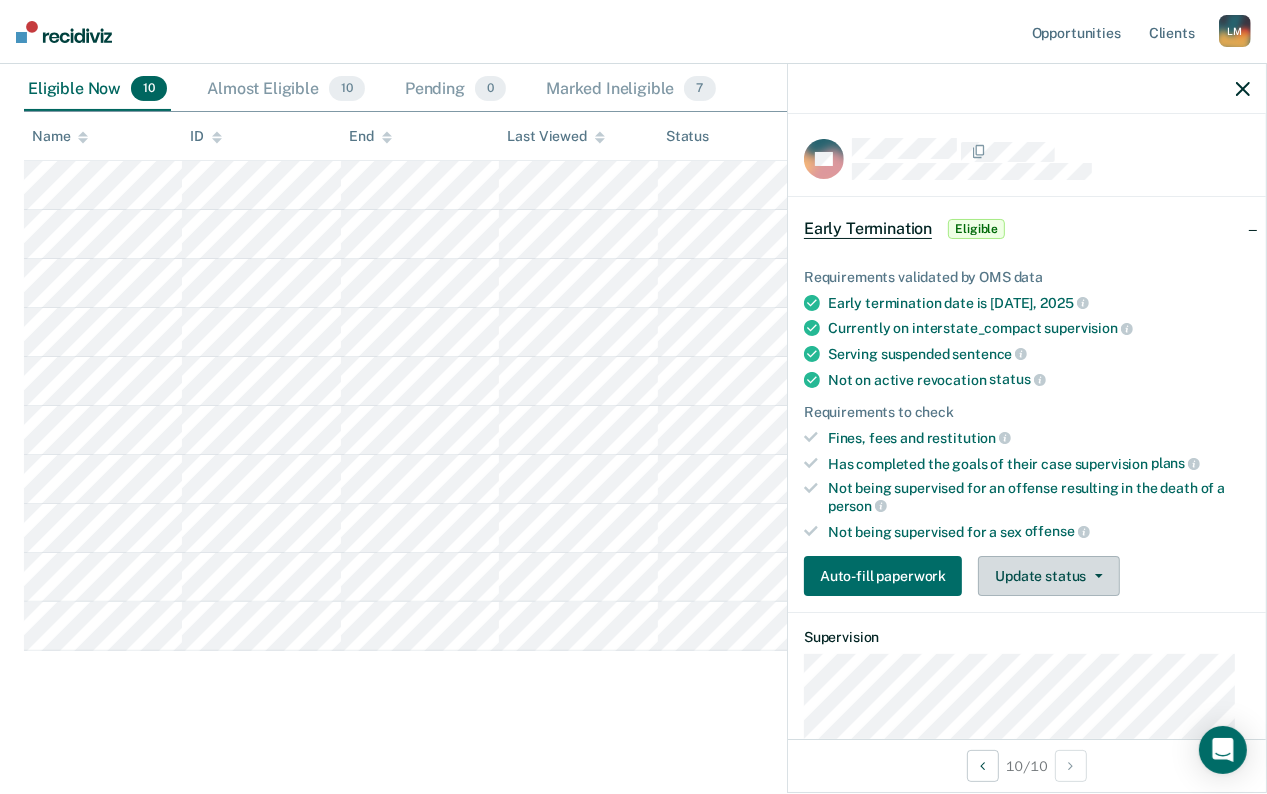 click on "Update status" at bounding box center (1048, 576) 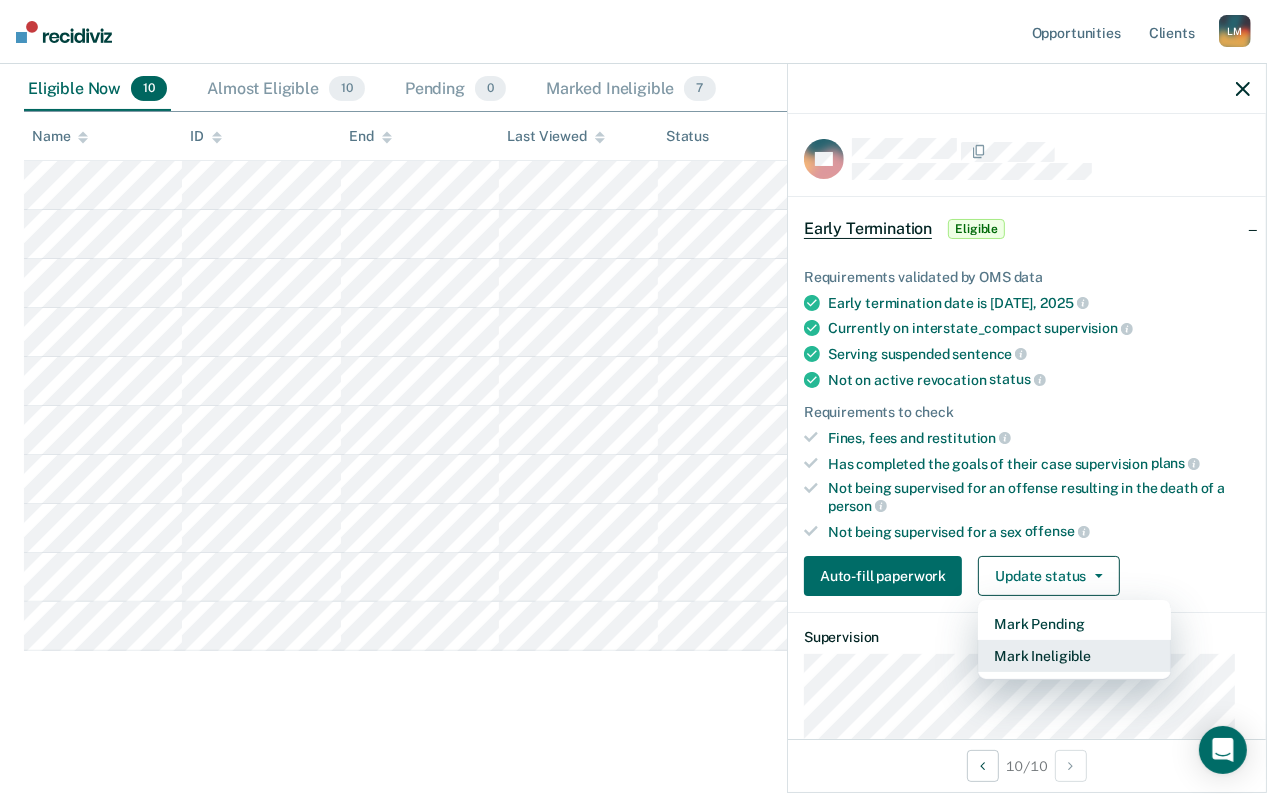 click on "Mark Ineligible" at bounding box center (1074, 656) 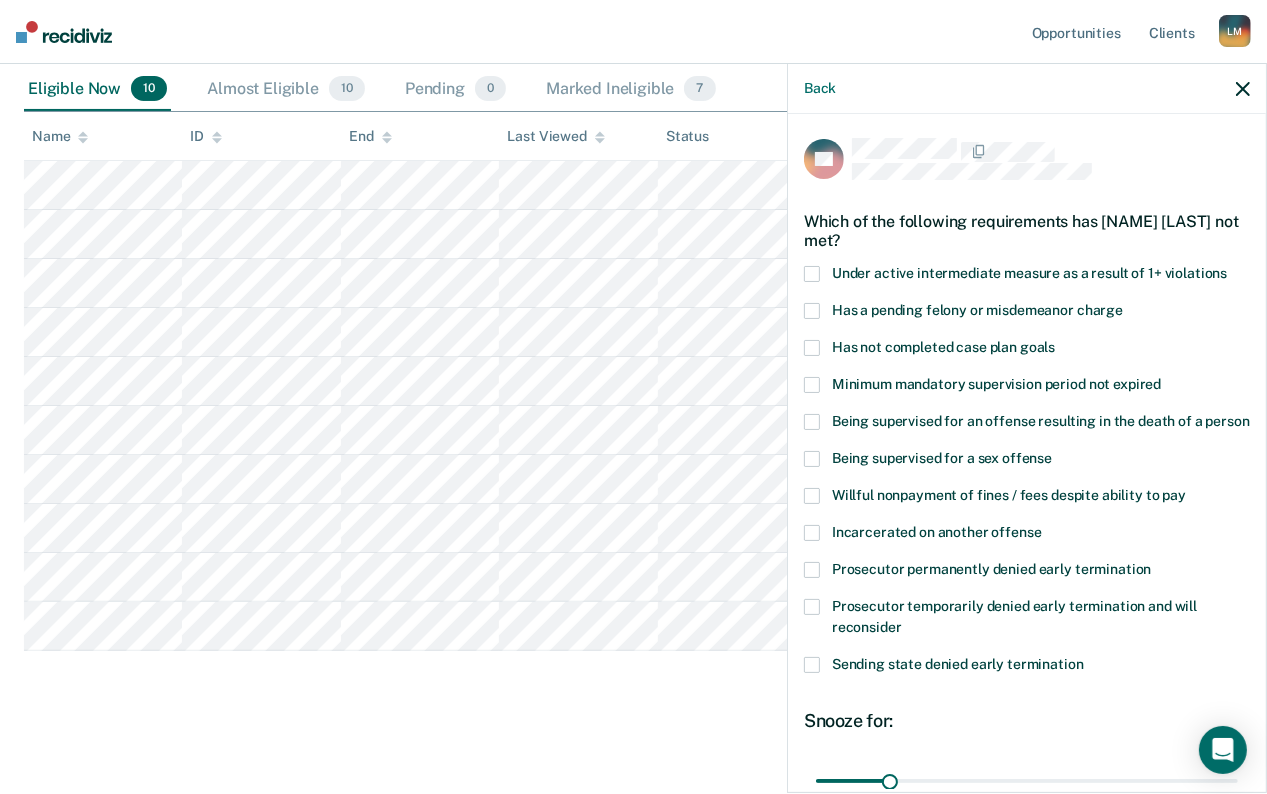click at bounding box center [812, 459] 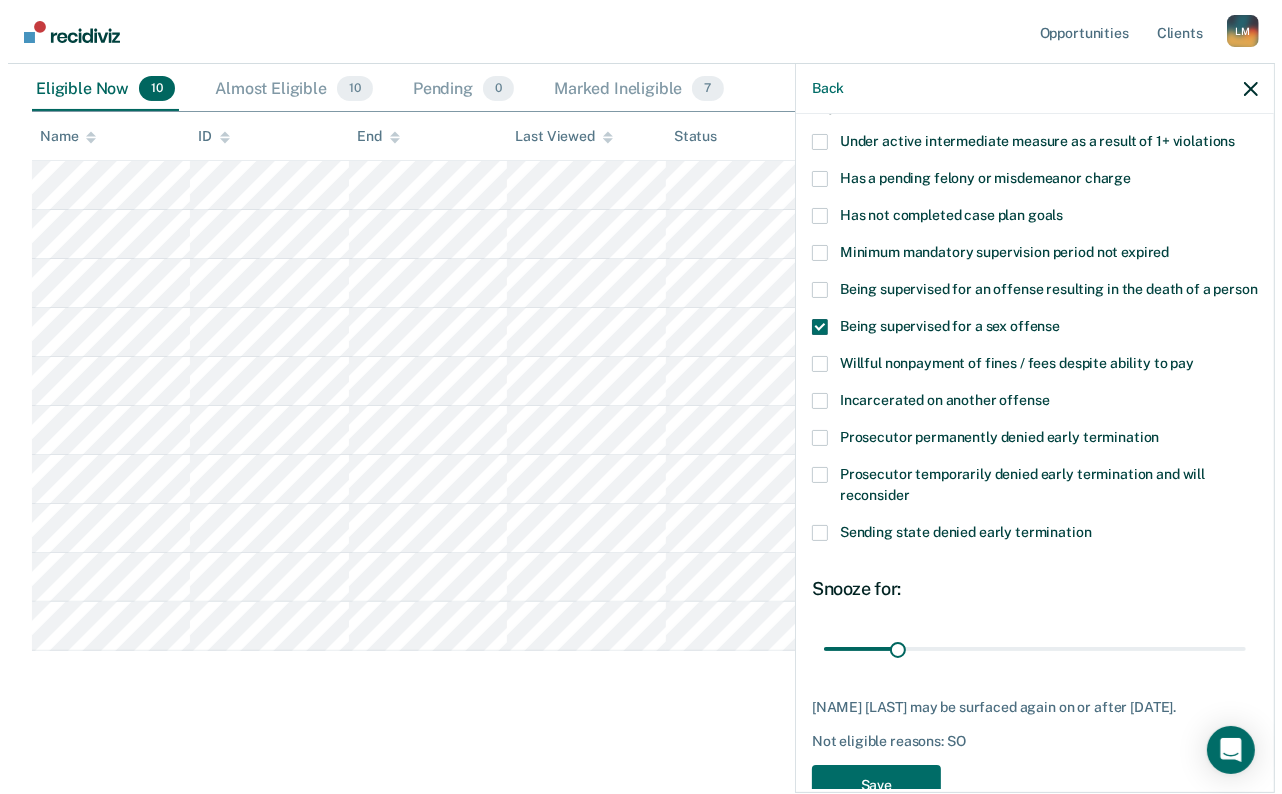 scroll, scrollTop: 204, scrollLeft: 0, axis: vertical 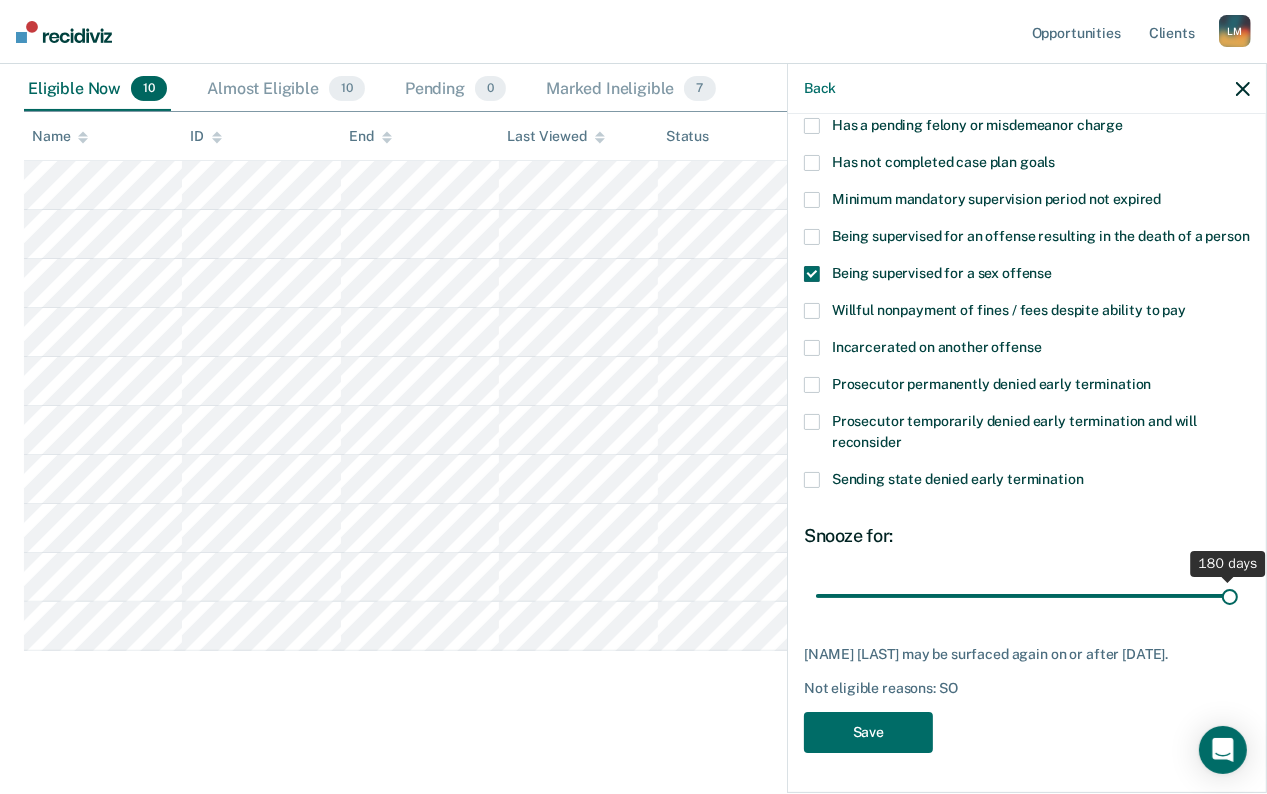 drag, startPoint x: 888, startPoint y: 595, endPoint x: 1251, endPoint y: 618, distance: 363.7279 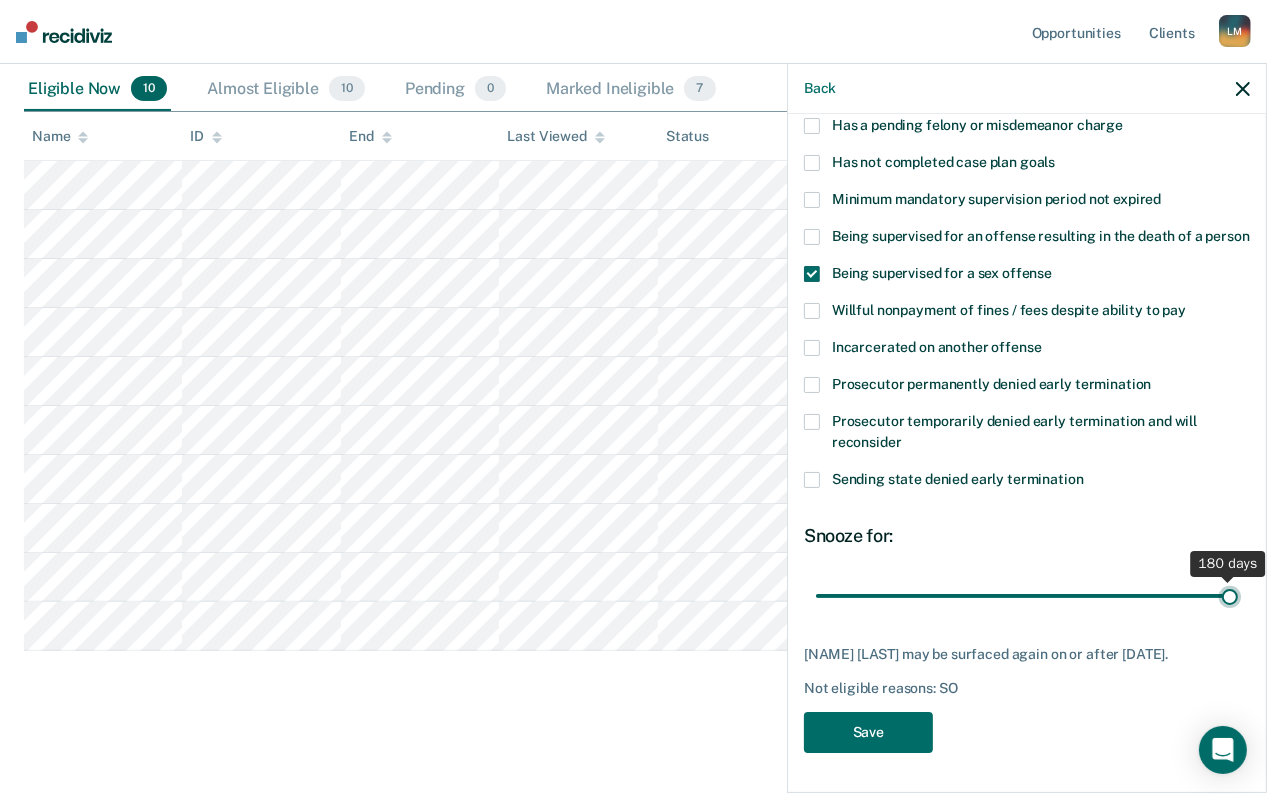type on "180" 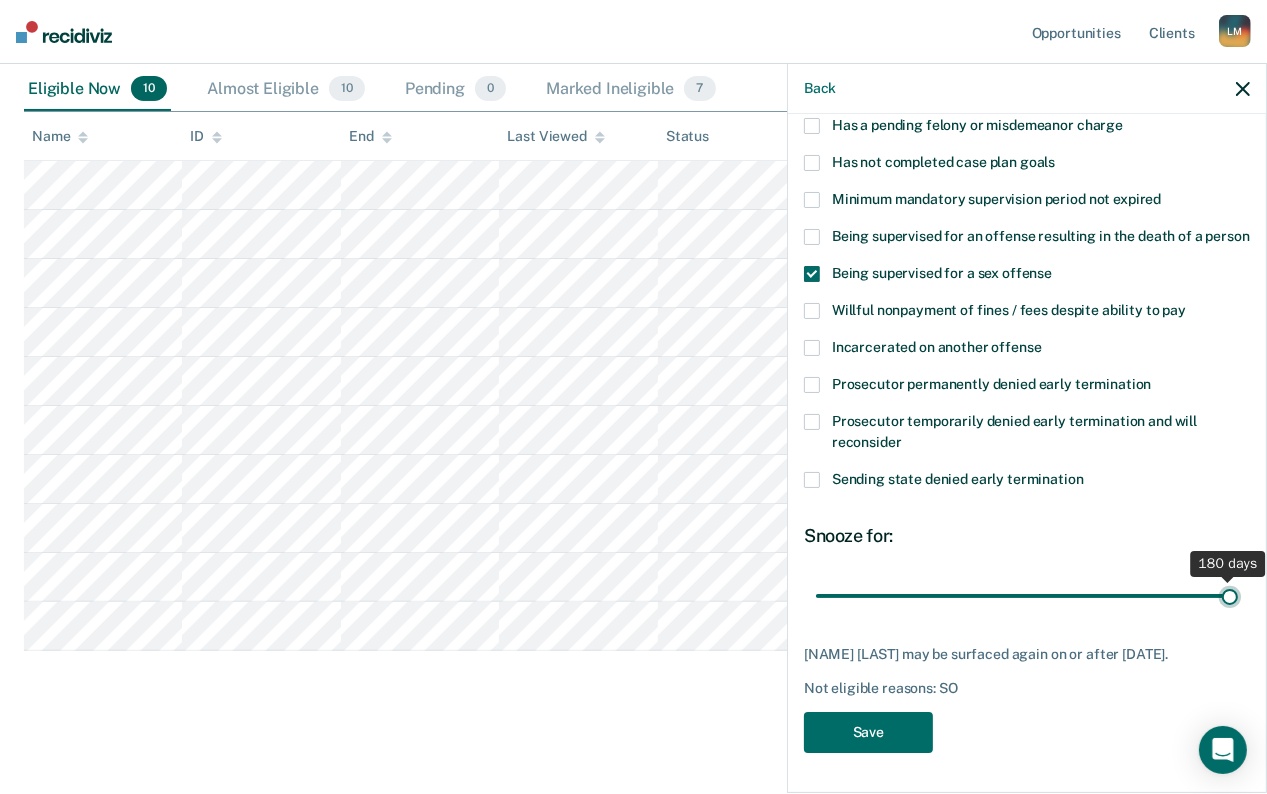 click at bounding box center [1027, 596] 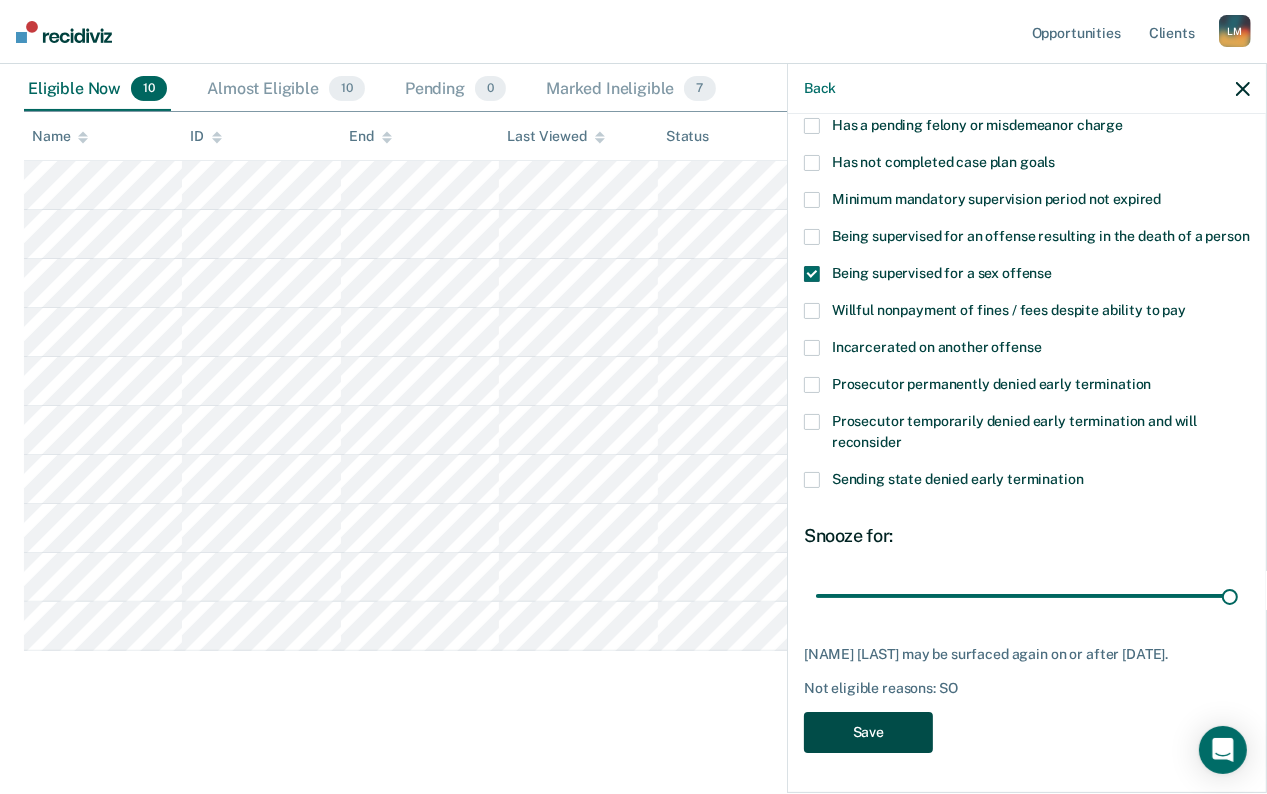 click on "Save" at bounding box center (868, 732) 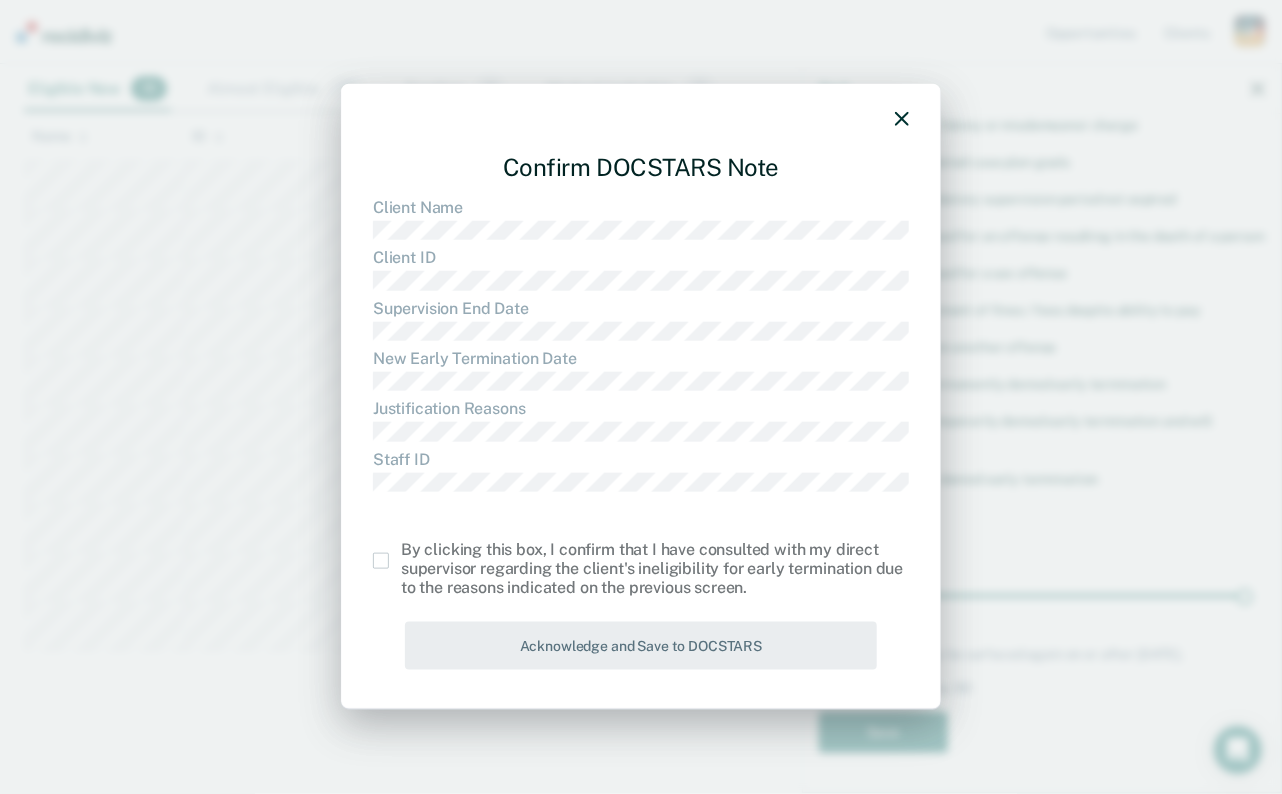 click at bounding box center (381, 561) 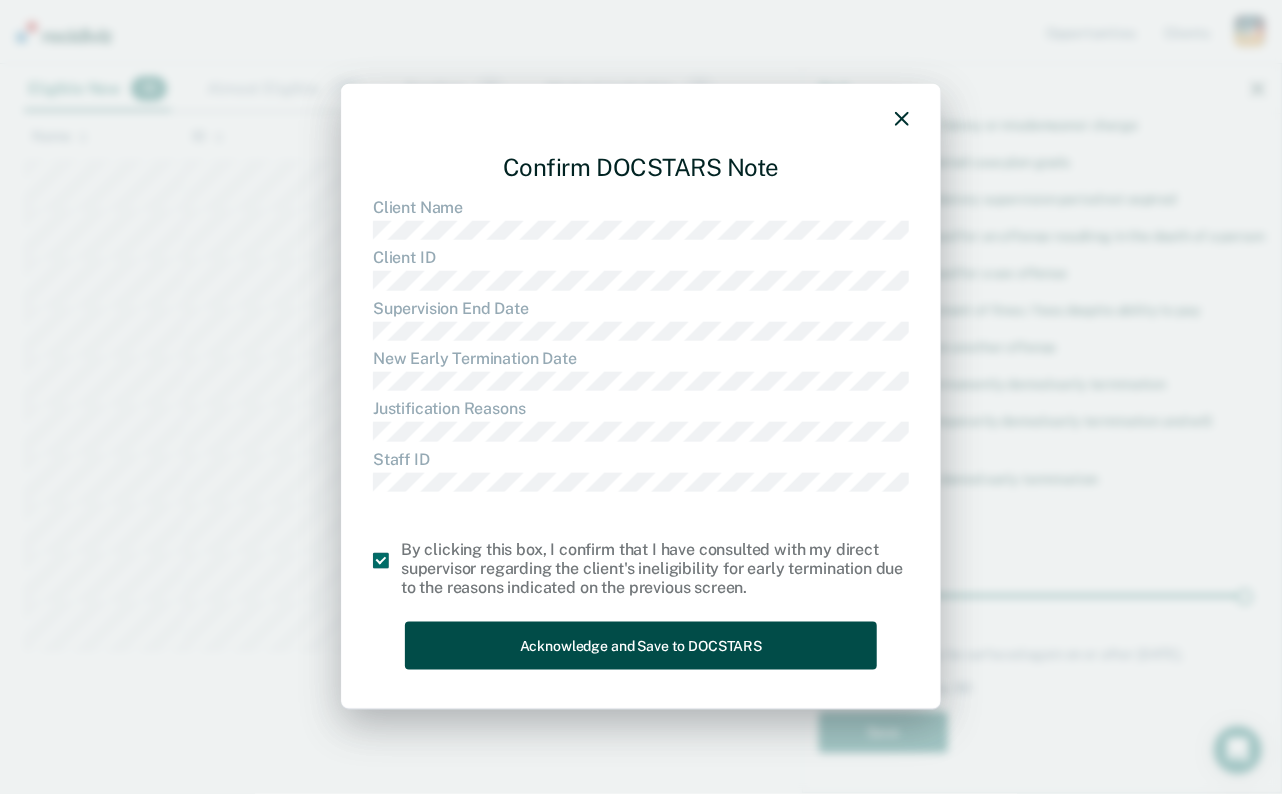 click on "Acknowledge and Save to DOCSTARS" at bounding box center (641, 645) 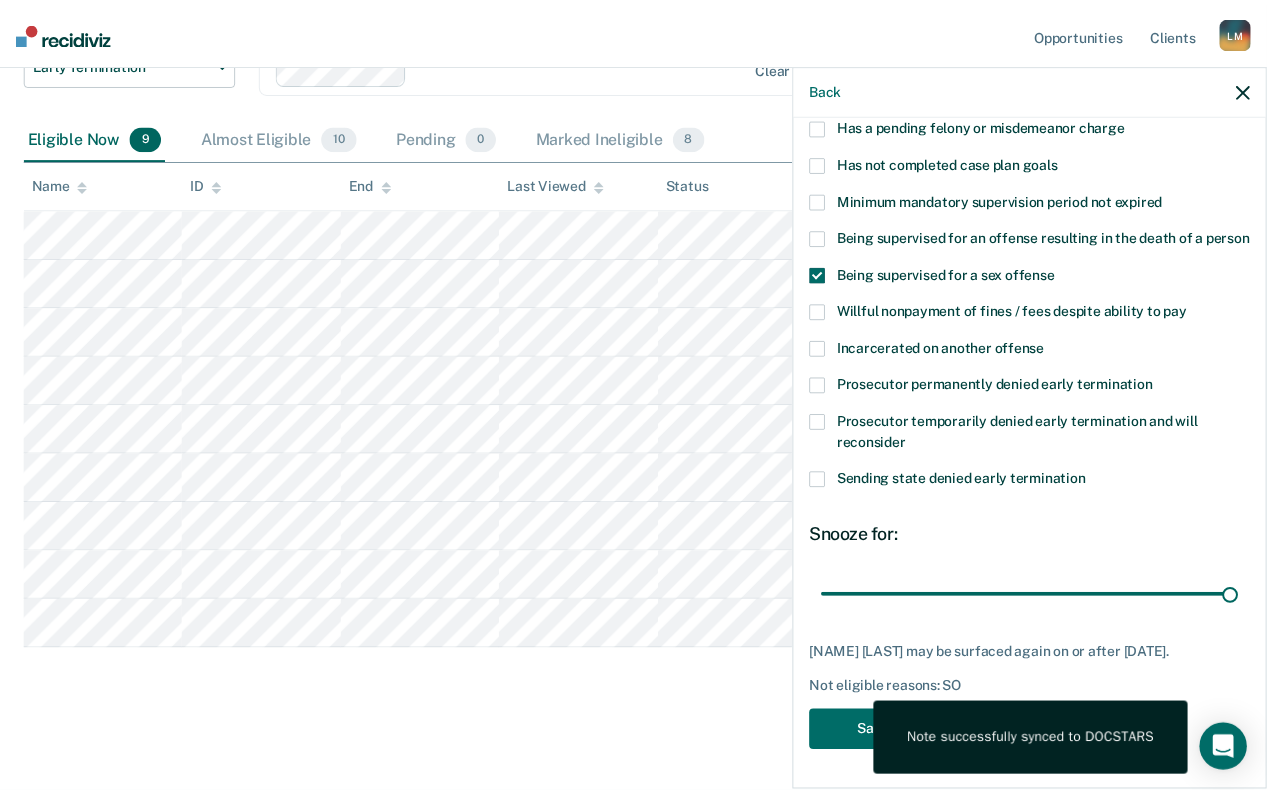 scroll, scrollTop: 185, scrollLeft: 0, axis: vertical 